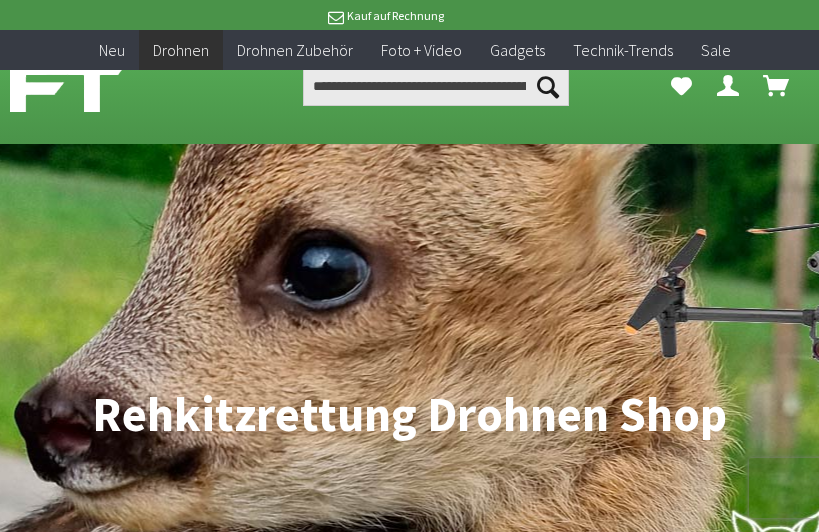 scroll, scrollTop: 359, scrollLeft: 0, axis: vertical 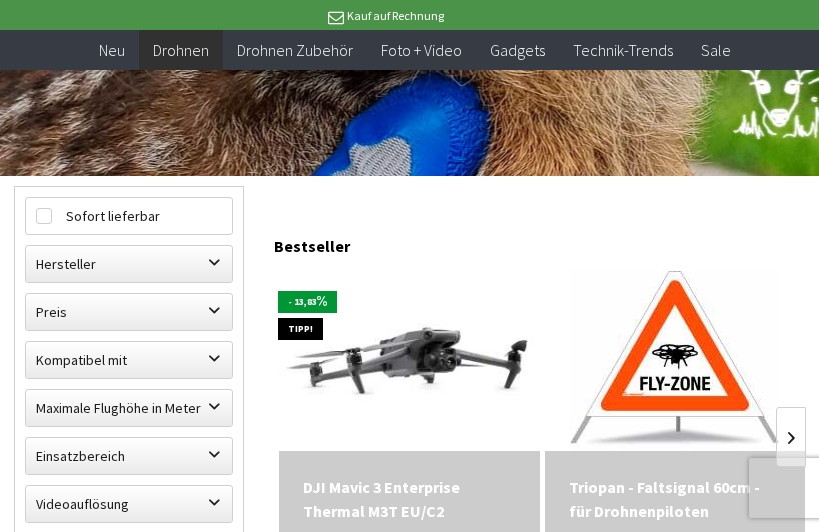 click on "Hersteller" at bounding box center [129, 264] 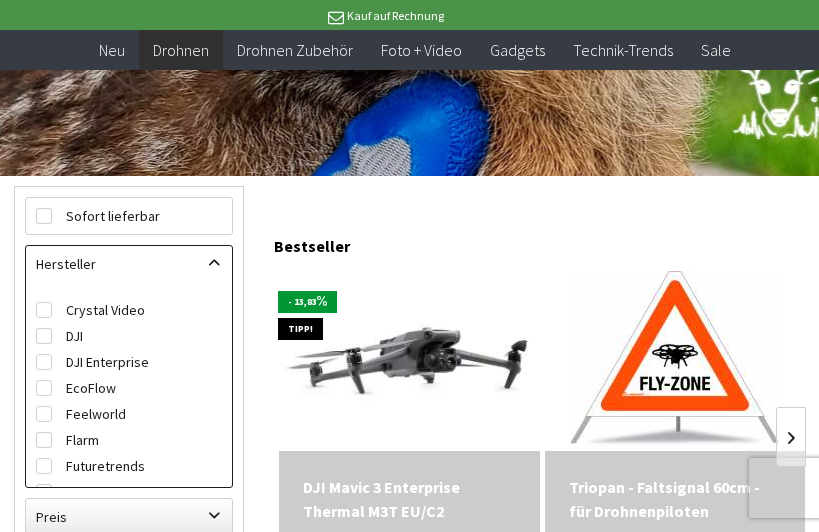 click on "DJI" at bounding box center (129, 336) 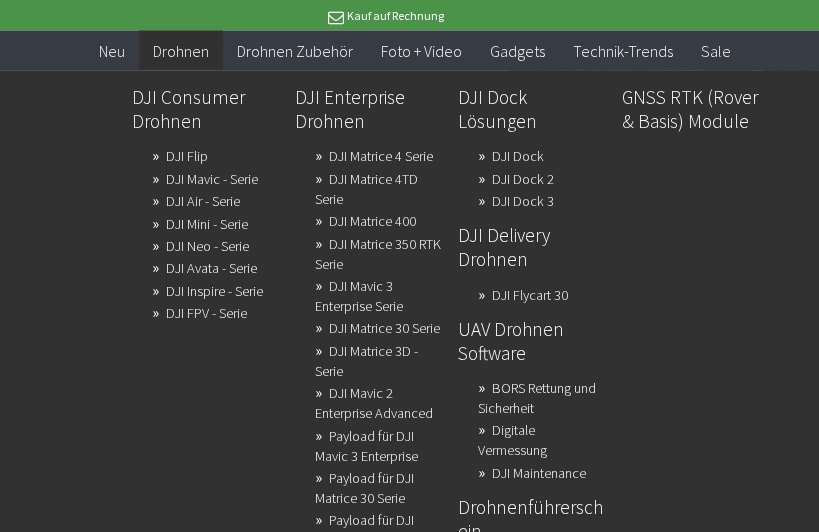 scroll, scrollTop: 243, scrollLeft: 0, axis: vertical 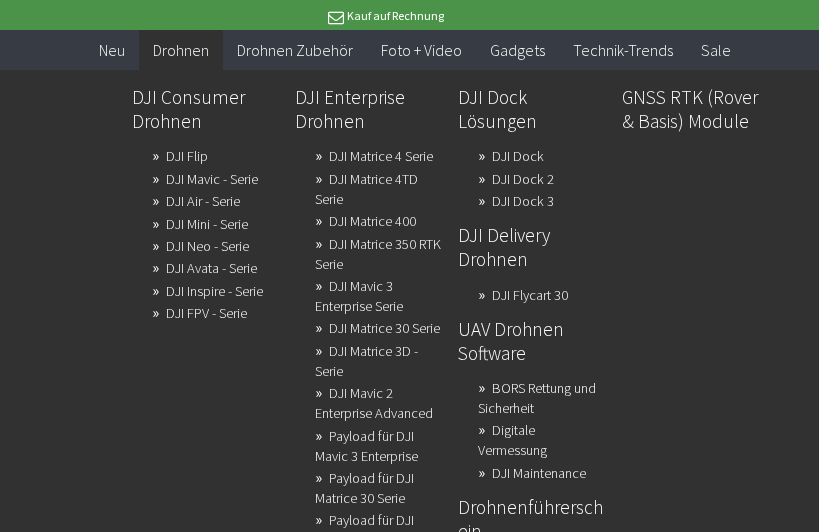 click on "DJI Matrice 4 Serie" at bounding box center [381, 156] 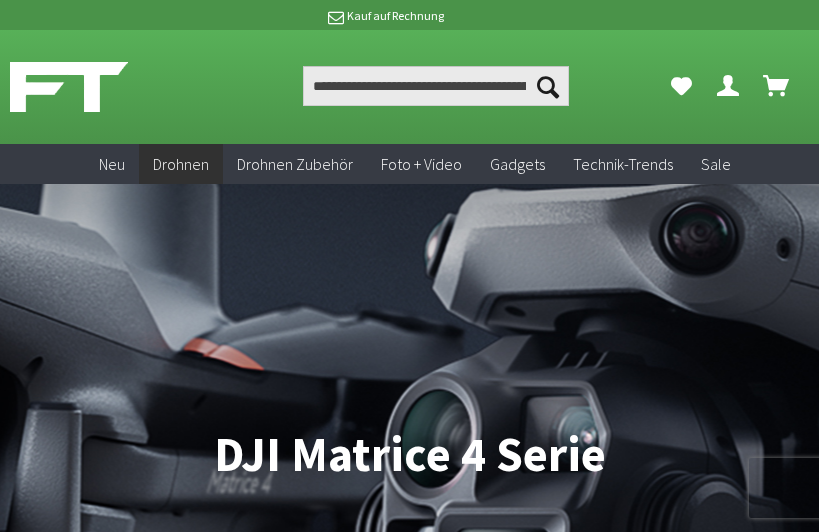 scroll, scrollTop: 0, scrollLeft: 0, axis: both 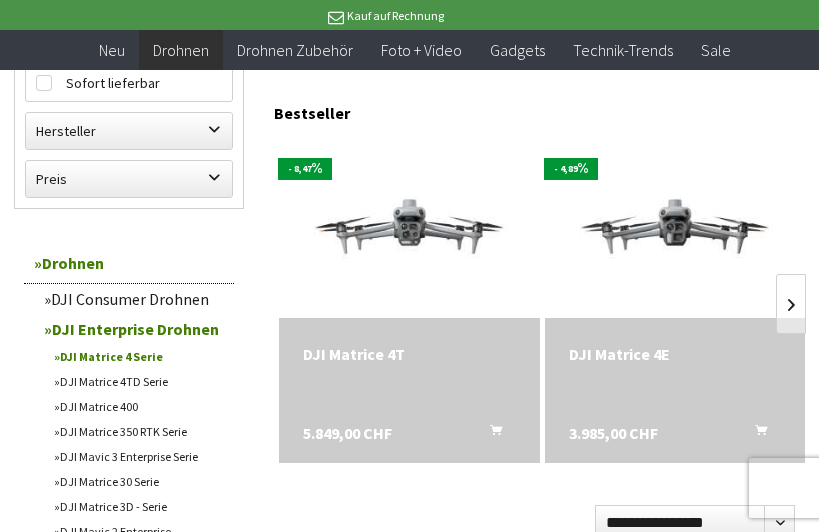click at bounding box center (409, 228) 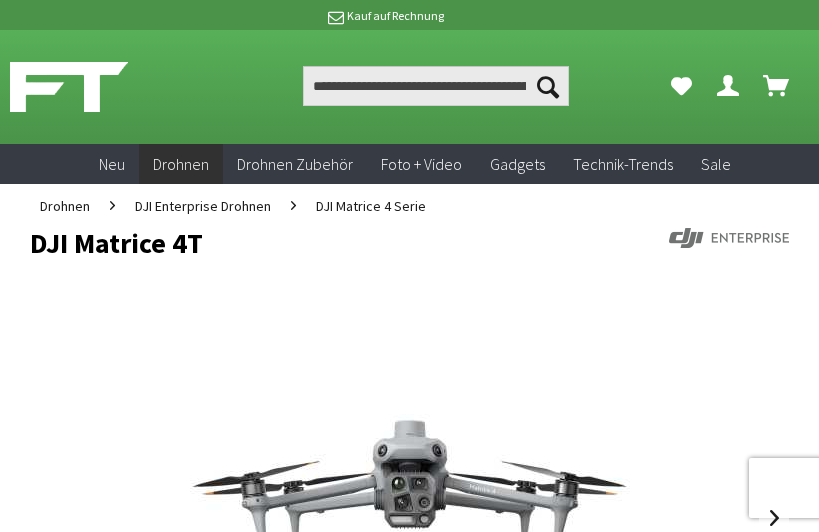 scroll, scrollTop: 0, scrollLeft: 0, axis: both 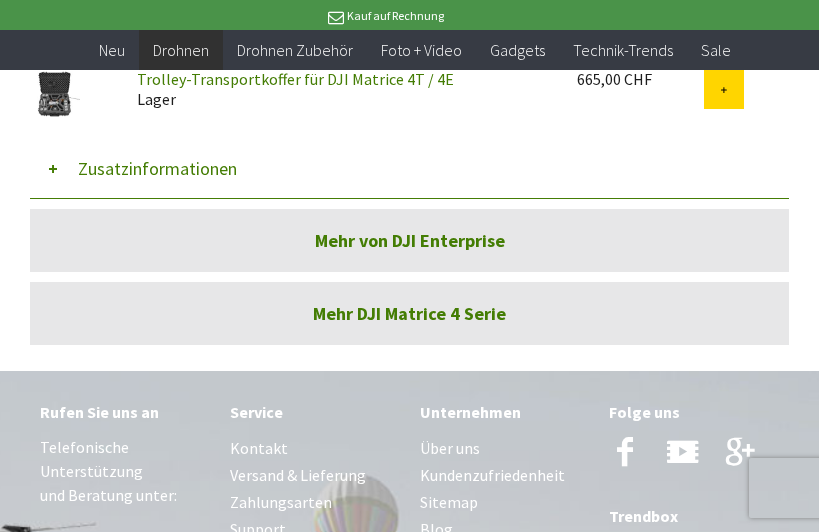 click on "Mehr von DJI Enterprise" at bounding box center (409, 240) 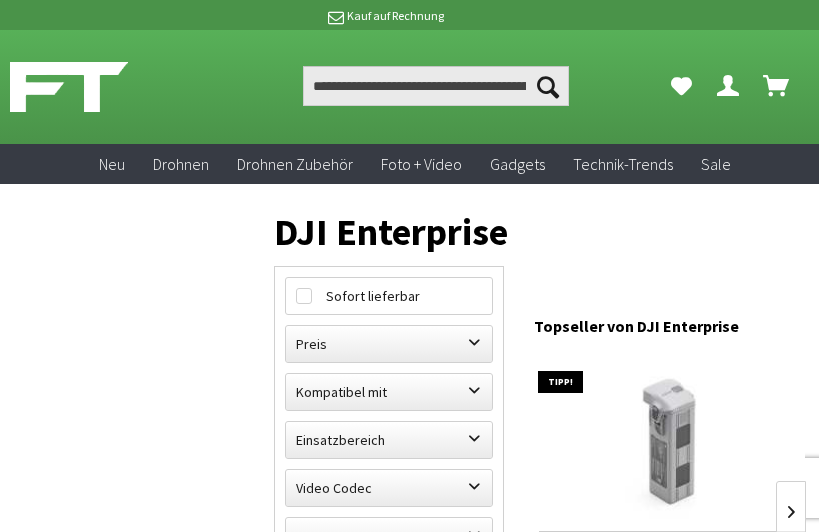 scroll, scrollTop: 0, scrollLeft: 0, axis: both 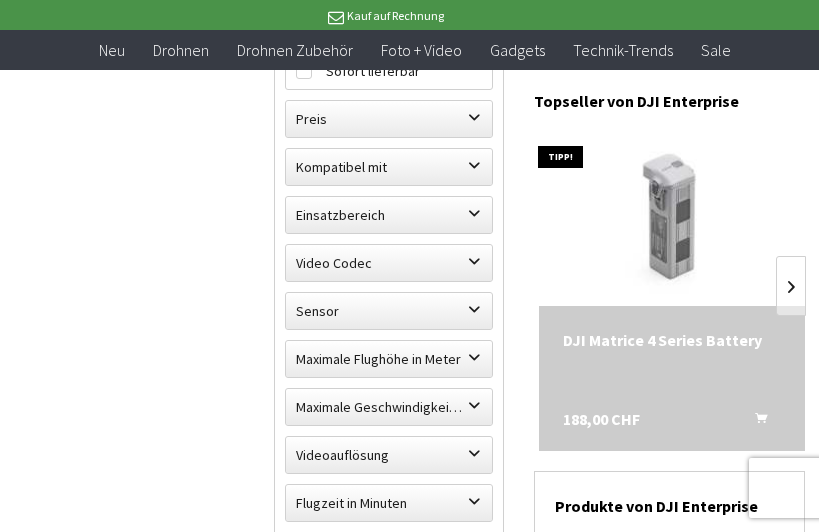 click on "Einsatzbereich" at bounding box center (389, 215) 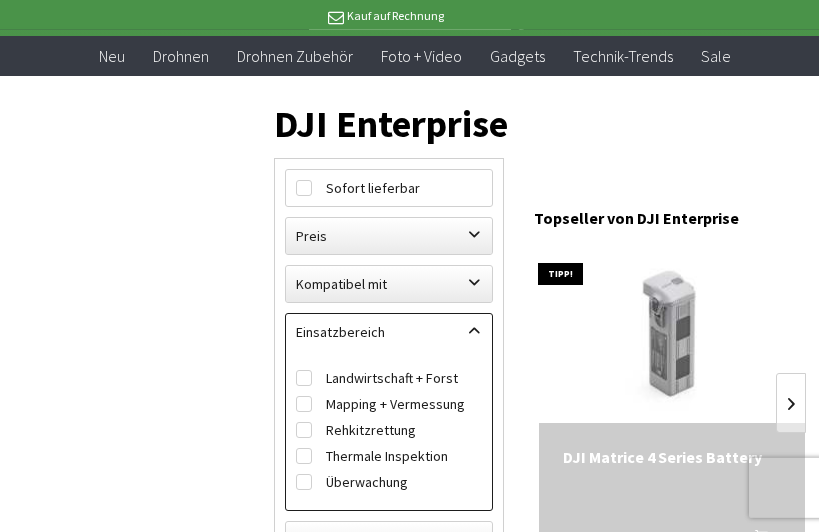 scroll, scrollTop: 108, scrollLeft: 0, axis: vertical 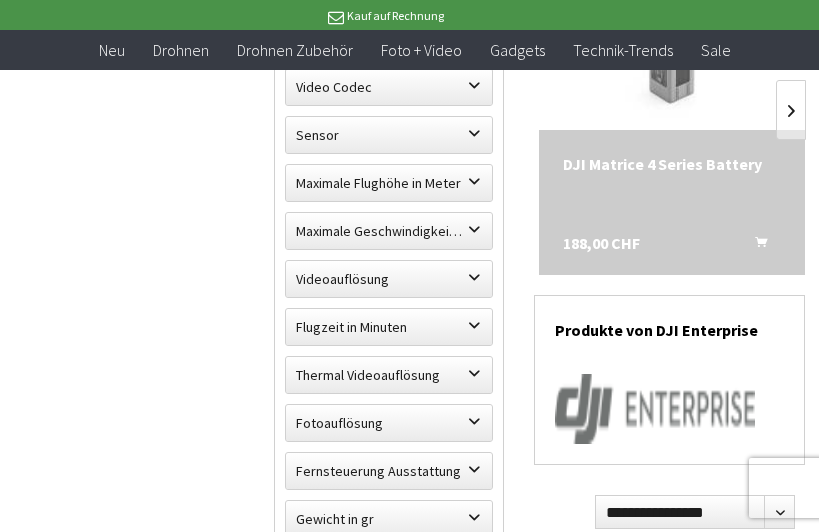 click on "Flugzeit in Minuten" at bounding box center (389, 327) 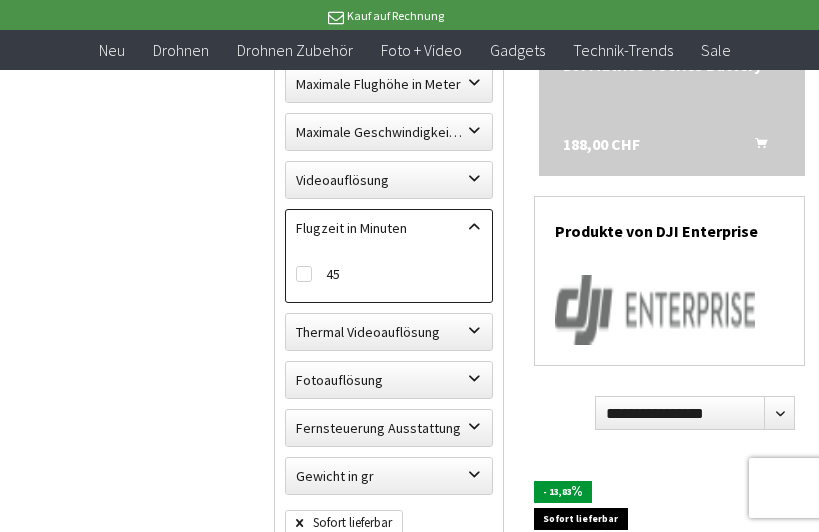 scroll, scrollTop: 457, scrollLeft: 0, axis: vertical 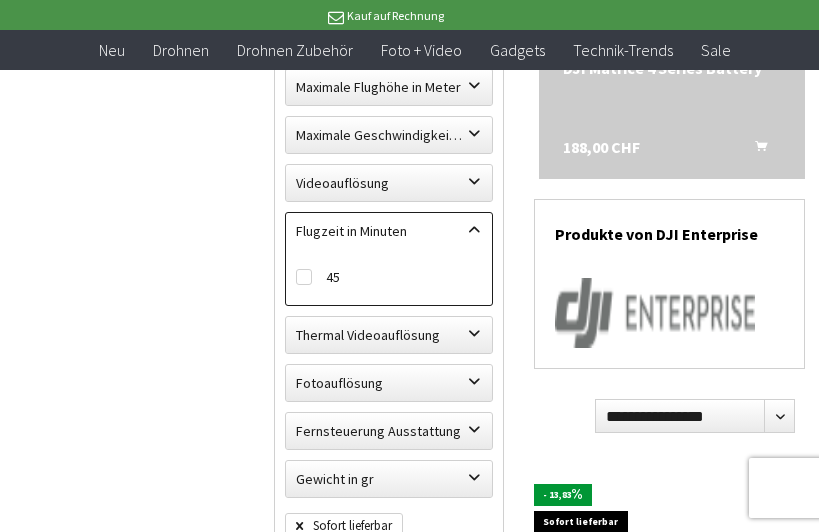 click on "Thermal Videoauflösung" at bounding box center (389, 335) 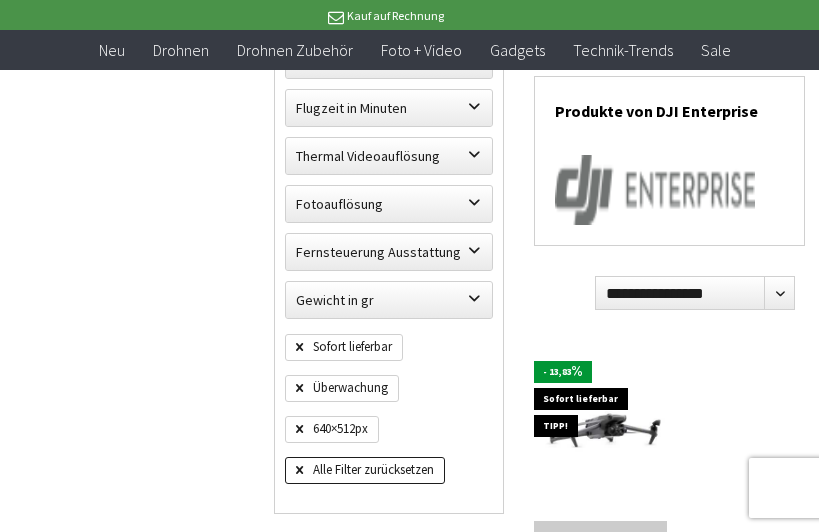 scroll, scrollTop: 577, scrollLeft: 0, axis: vertical 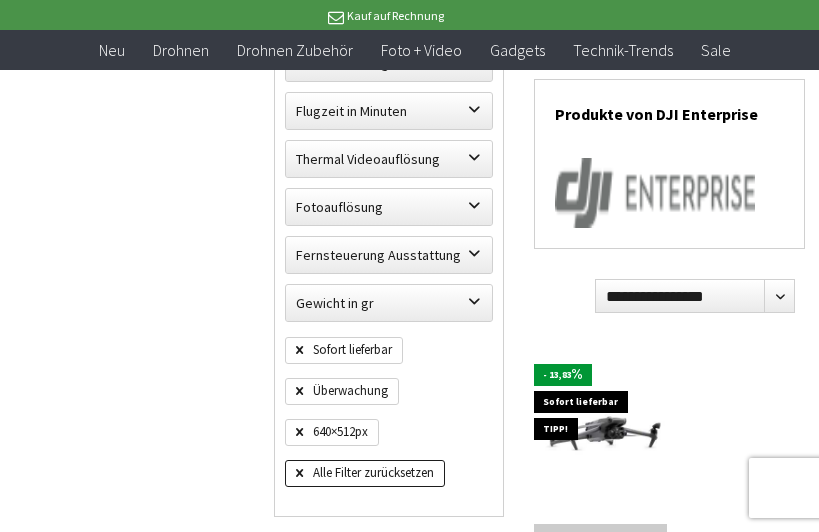 click at bounding box center [600, 434] 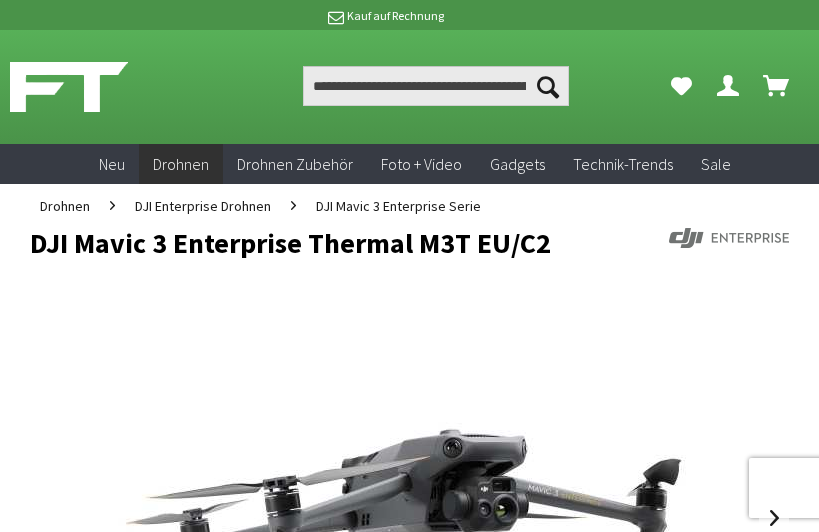 scroll, scrollTop: 0, scrollLeft: 0, axis: both 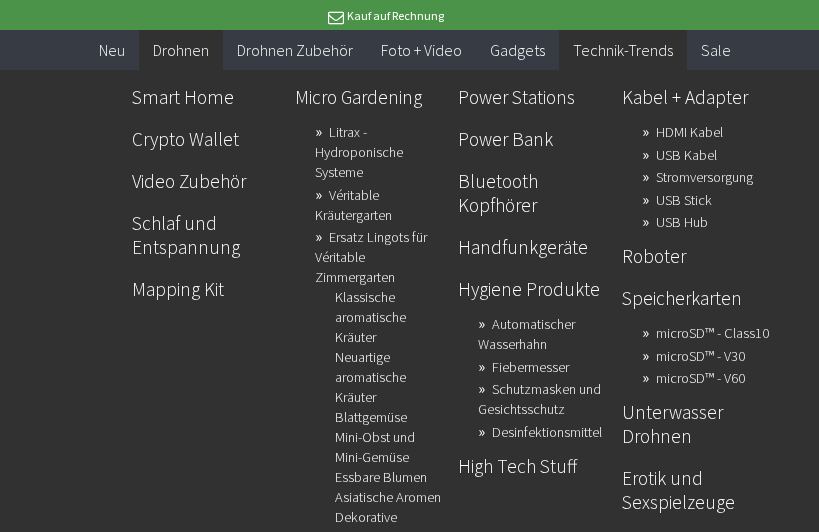 click on "Unterwasser Drohnen" at bounding box center [695, 424] 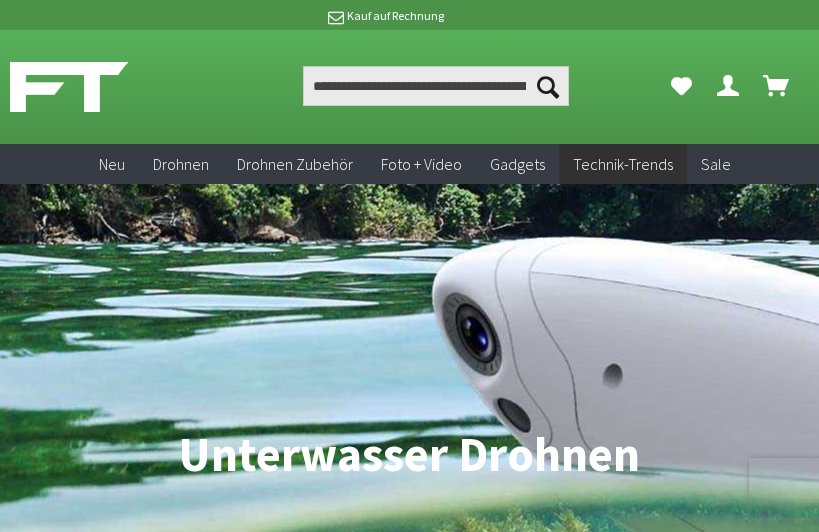scroll, scrollTop: 0, scrollLeft: 0, axis: both 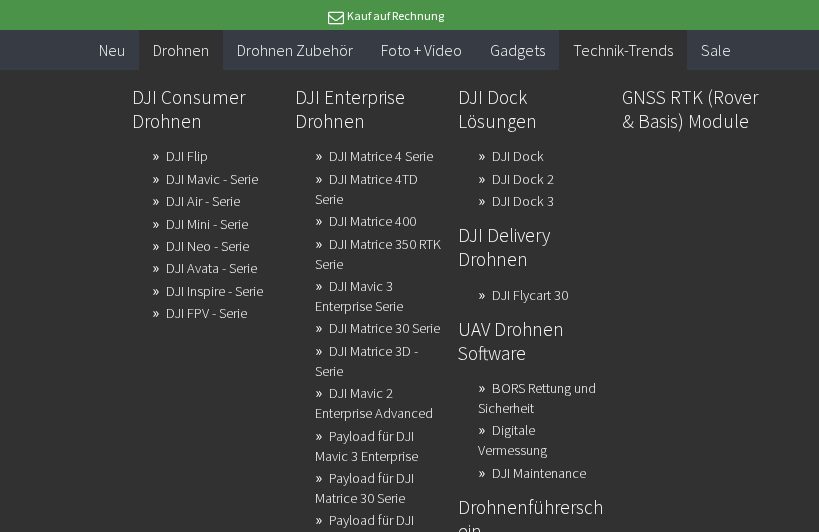 click on "Drohnenführerschein" at bounding box center (531, 519) 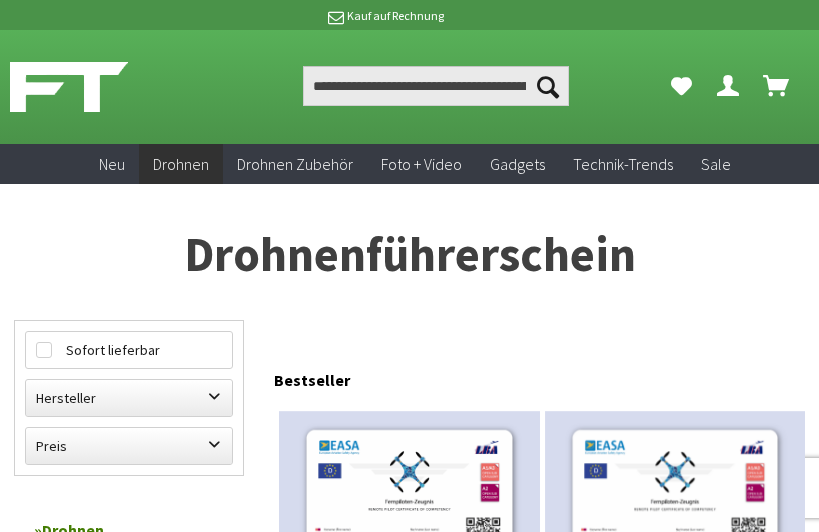 scroll, scrollTop: 0, scrollLeft: 0, axis: both 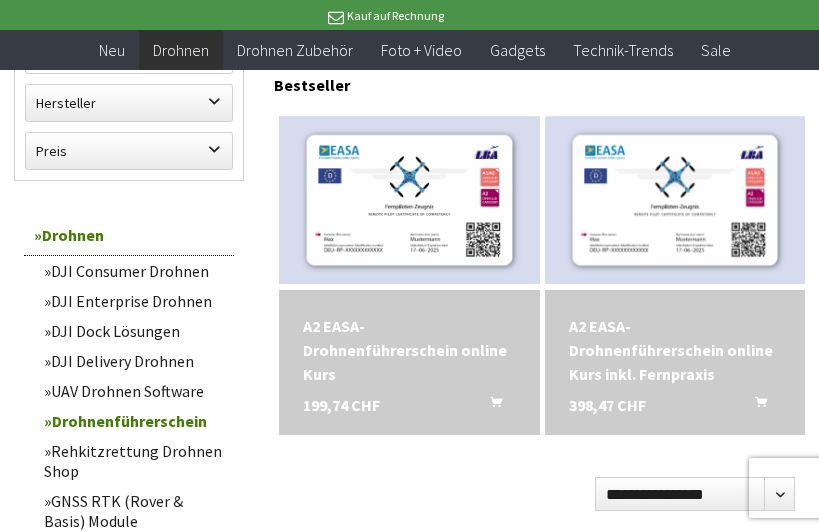 click on "A2 EASA-Drohnenführerschein online Kurs inkl. Fernpraxis" at bounding box center (675, 350) 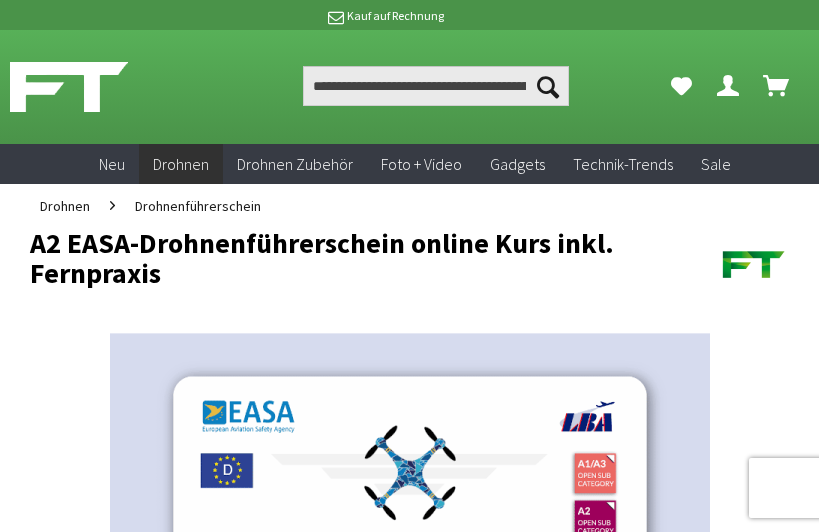 scroll, scrollTop: 0, scrollLeft: 0, axis: both 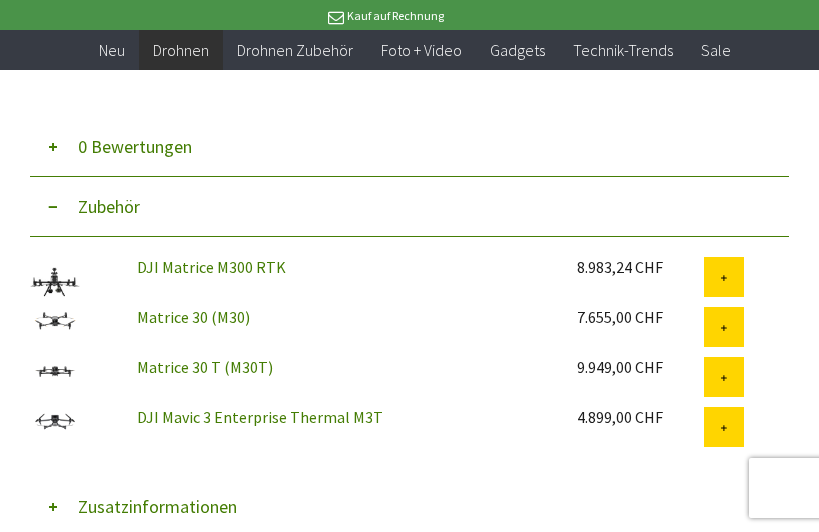 click on "DJI Matrice M300 RTK" at bounding box center (211, 267) 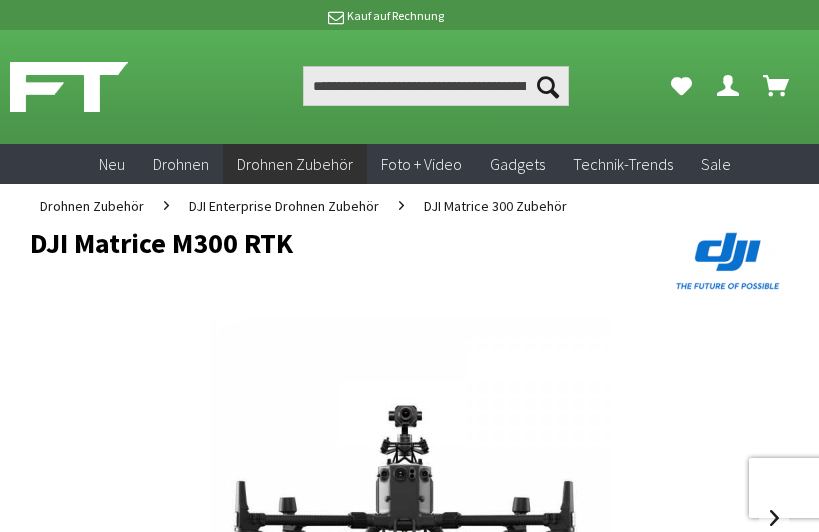 scroll, scrollTop: 0, scrollLeft: 0, axis: both 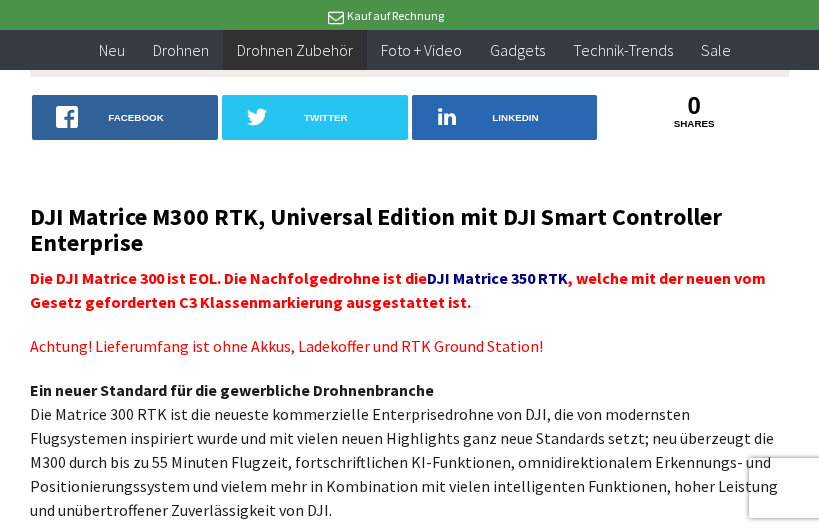click on "DJI Matrice 350 RTK" at bounding box center [497, 278] 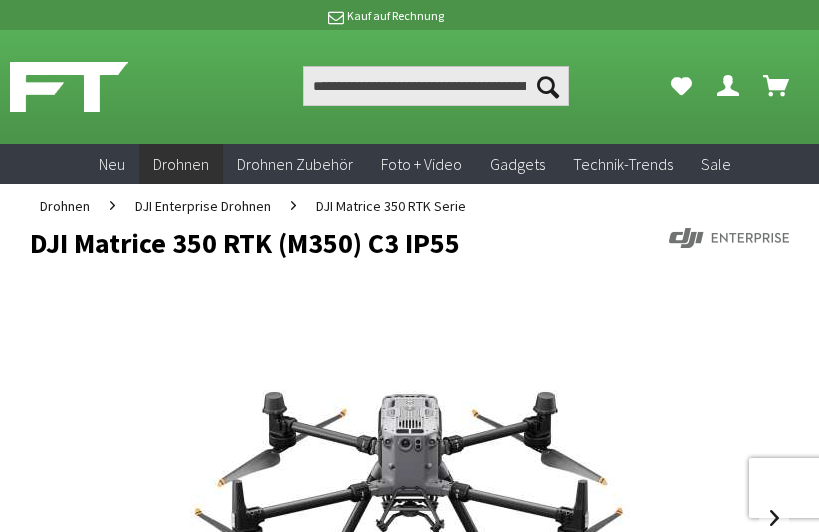 scroll, scrollTop: 0, scrollLeft: 0, axis: both 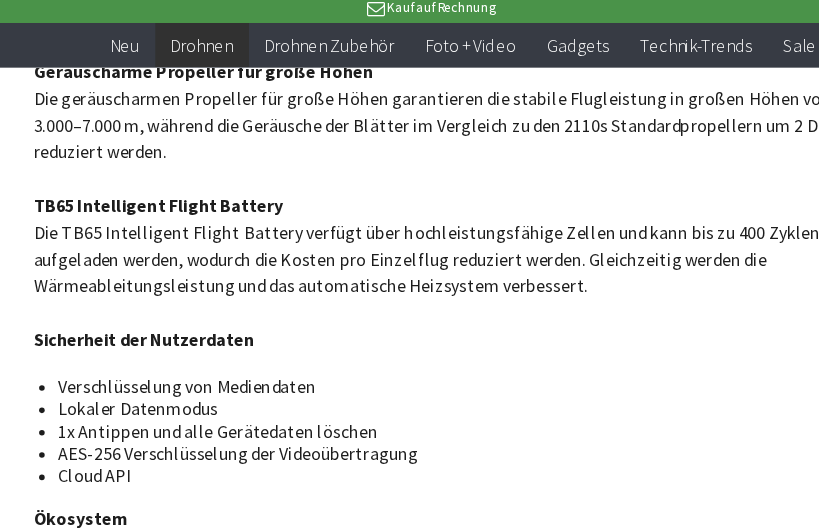 click on "Automatisierte Präzisionskontrolle Mithilfe der Liveeinsatz-Aufzeichnung kann die Matrice 350 RTK Flugroutendateien erzeugen und speichern, die jederzeit verwendet werden können, um einen automatisierten Betrieb durchzuführen und den Zeitaufwand und die Mühe für wiederholte Inspektionen zu eliminieren. Bei der Verwendung von AI Spot-Check unterstützt die Matrice 350 RTK automatische Bildausschnittanpassung und manuelle Anpassung von Motiven, um die Genauigkeit wiederholter Aufnahmen und die Qualität des Inspektionsbetriebs zu verbessern. Umfangreiches Zubehör DJI RC Fernsteuerung Plus Die DJI RC Plus verfügt über einen 7-Zoll-Bildschirm mit einer Helligkeit von bis zu 1.200 cd/m² sowie mehrere Tasten für eine reibungslose und komfortable Steuerung. Sie wird mit einem standardmäßigen externen WB37-Akku geliefert und unterstützt Akku-Hot-Swapping. Sie kann bis zu 6 Stunden lang betrieben werden, wenn interne und externe Akkus kombiniert werden. CSM-Radar (Circular Scanning Millimeter-Wave-Radar)" at bounding box center [409, -107] 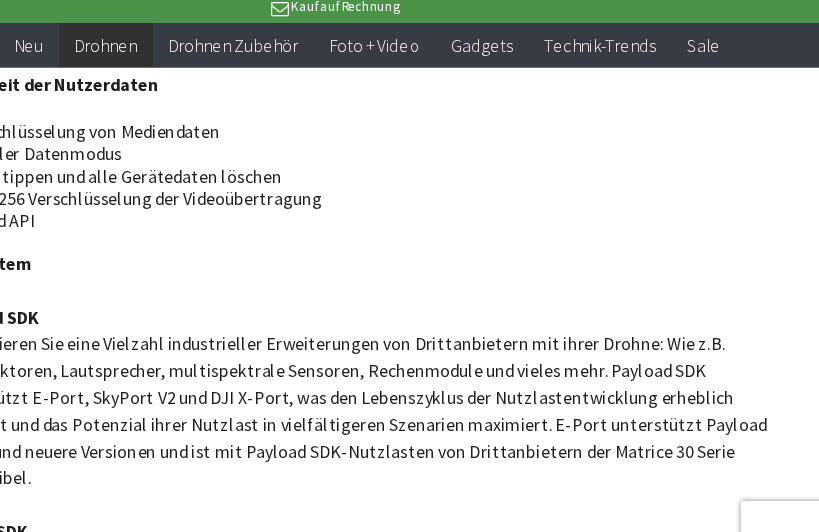 scroll, scrollTop: 6725, scrollLeft: 0, axis: vertical 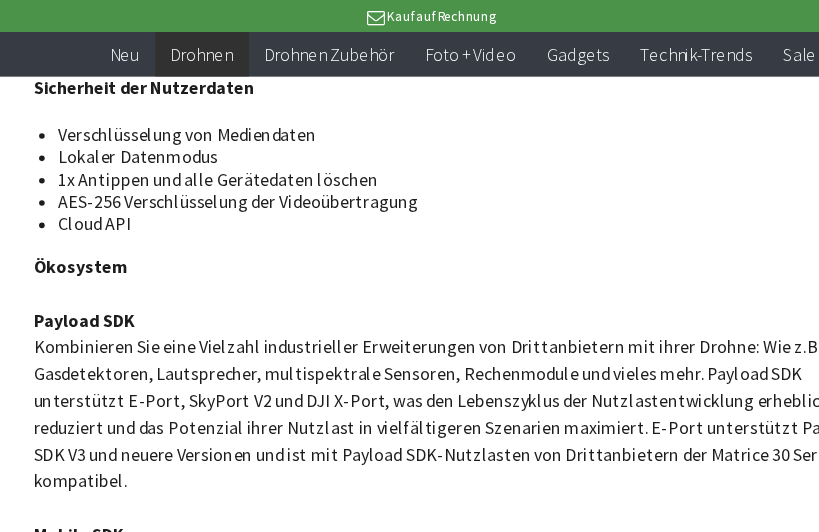 click on "Menü schließen
Kategorien           Neu         Drohnen               DJI Consumer Drohnen               DJI Enterprise Drohnen               DJI Matrice 4 Serie         DJI Matrice 4TD Serie         DJI Matrice 400         DJI Matrice 350 RTK Serie         DJI Mavic 3 Enterprise Serie         DJI Matrice 30 Serie         DJI Matrice 3D - Serie         DJI Mavic 2 Enterprise Advanced         Payload für DJI Mavic 3 Enterprise         Payload für DJI Matrice 30 Serie         Payload für DJI Matrice 350 Serie         Industrielle Erweiterungen         DJI Software             DJI Dock Lösungen               DJI Delivery Drohnen               UAV Drohnen Software               Drohnenführerschein         Rehkitzrettung Drohnen Shop         GNSS RTK (Rover & Basis) Module             Drohnen Zubehör               Foto + Video               Gadgets               Technik-Trends               Sale               Marken             Kundenzufriedenheit" at bounding box center (409, -1600) 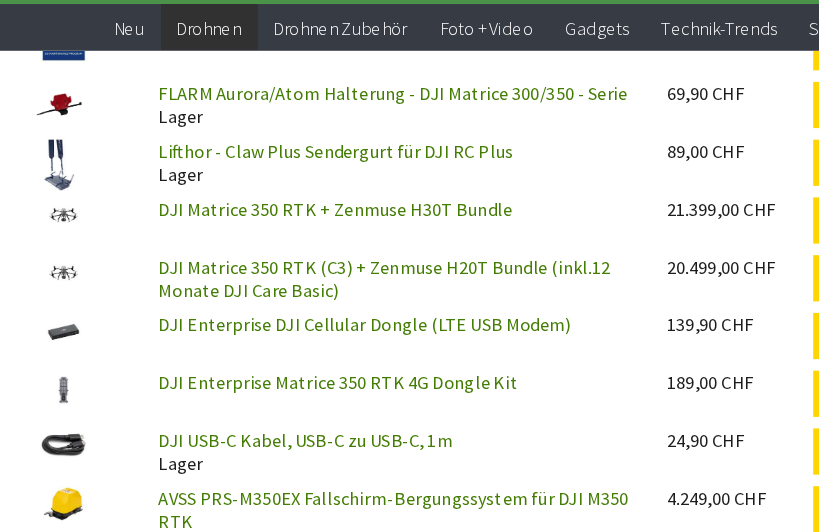 scroll, scrollTop: 8985, scrollLeft: 0, axis: vertical 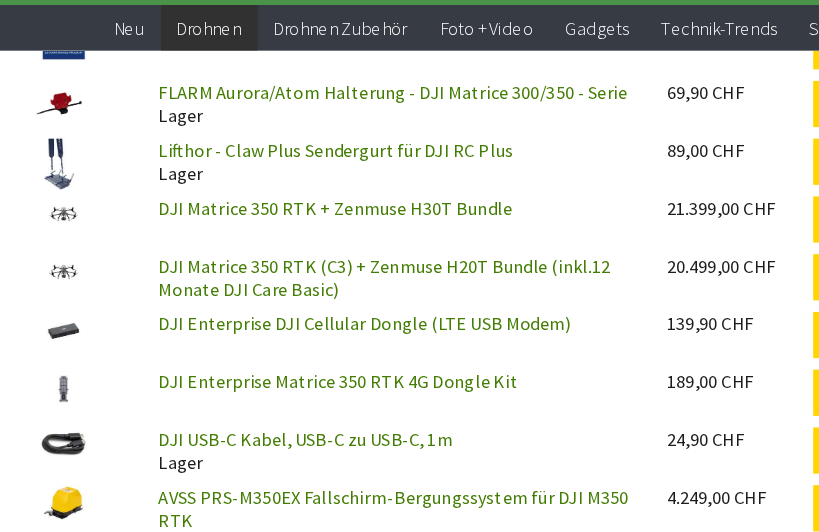 click on "DJI Matrice 350 RTK (C3) + Zenmuse H20T Bundle (inkl.12 Monate DJI Care Basic)" at bounding box center (332, 266) 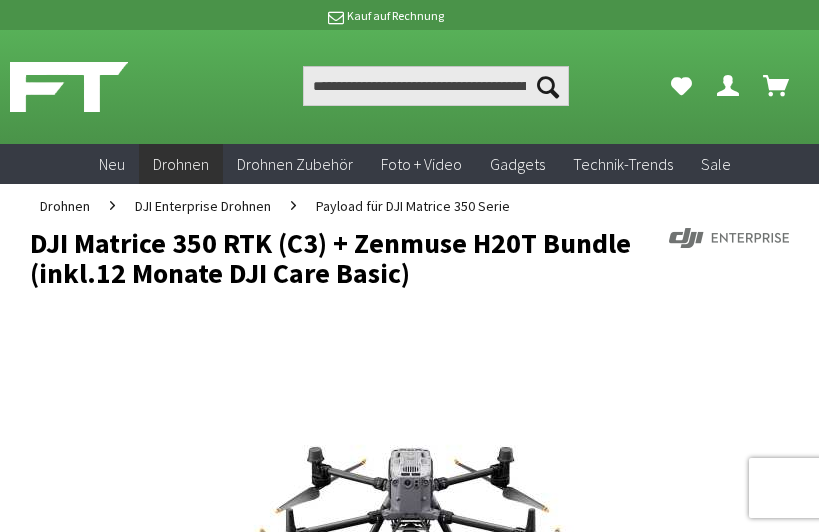 scroll, scrollTop: 0, scrollLeft: 0, axis: both 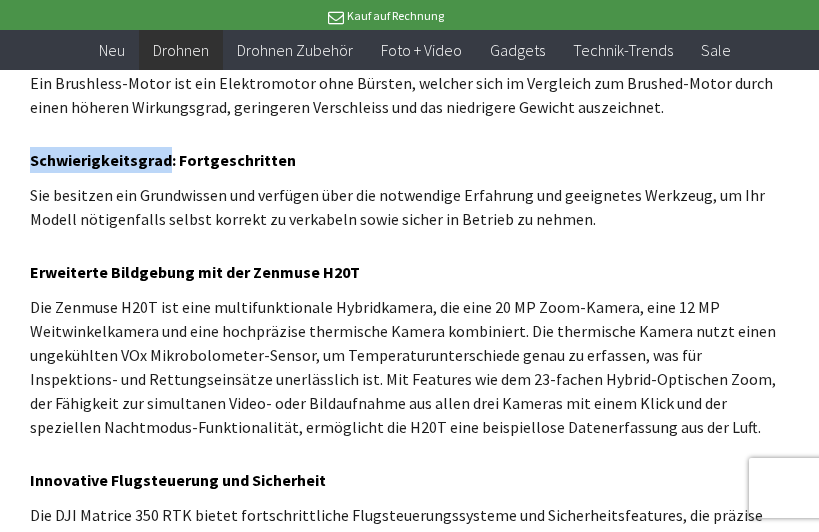click on "DJI Matrice 350 RTK (C3) + Zenmuse H20T Bundle (inkl.[MONTH] DJI Care Basic)   Aufgrund von Export Beschränkungen von China nach Europa ist die Produktelinie Zenmuse H20T Serie nur im Bundle mit der Drohne DJI Matrice 350 RTK erhältlich.  (Bitte kontaktieren Sie unsere Drohnen Experten bei  trenderia [COMPANY]  für eine individuelle Beratung und Konfiguration)    Drohne für professionelle Fotografie und industrielle Anwendungen inkl. Payload – Kit       Vielseitiger, leistungsstarker Multikopter für professionelle Anwendungen   Wärmebildkamera Zenmuse H20T   Bis zu 3 Addons gleichzeitig montierbar, Maximale Nutzlast von 2.7 kg   IP55 zertifiziert, Betriebstemperatur von -20 °C bis zu +50 °C   C3-Klassifizierung, inklusive DJI Care Enterprise Basic   Einfache Bedienung und effiziente Datenerfassung mit dem 7.02 Zoll LCD Touchscreen des Remote Controllers           Brushless-Motor         Schwierigkeitsgrad: Fortgeschritten         Erweiterte Bildgebung mit der Zenmuse H20T" at bounding box center [409, 370] 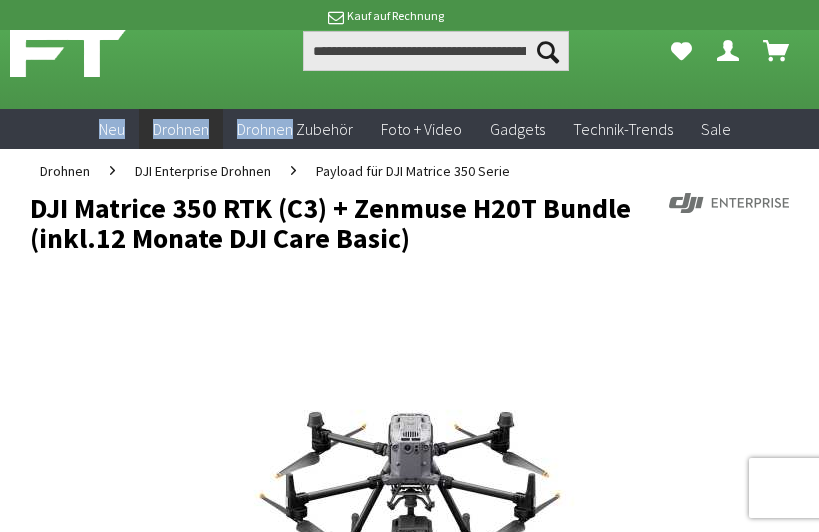 scroll, scrollTop: 0, scrollLeft: 0, axis: both 